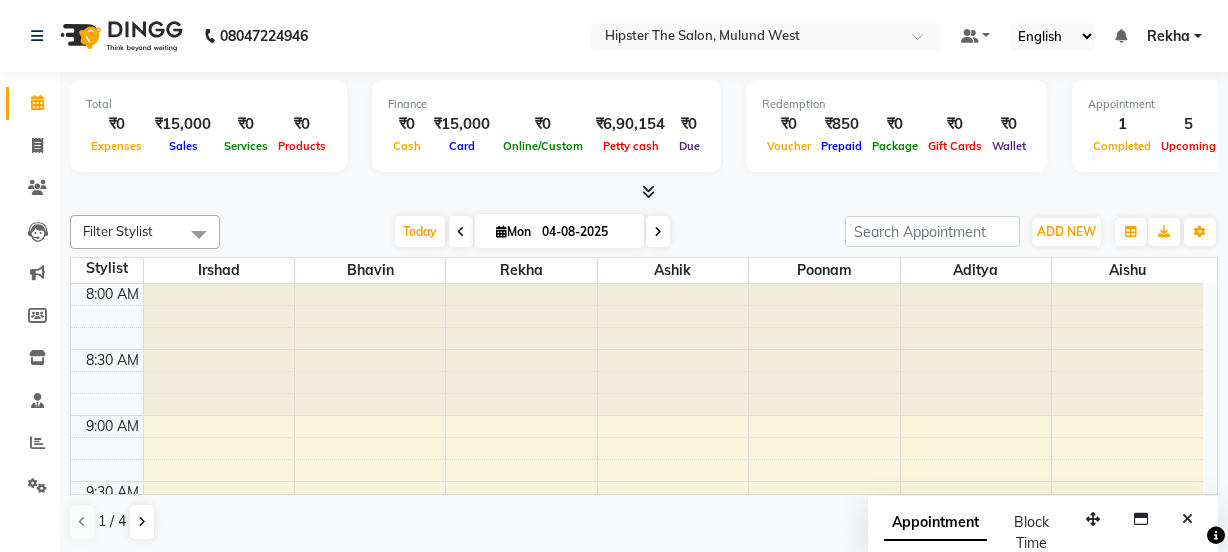 scroll, scrollTop: 0, scrollLeft: 0, axis: both 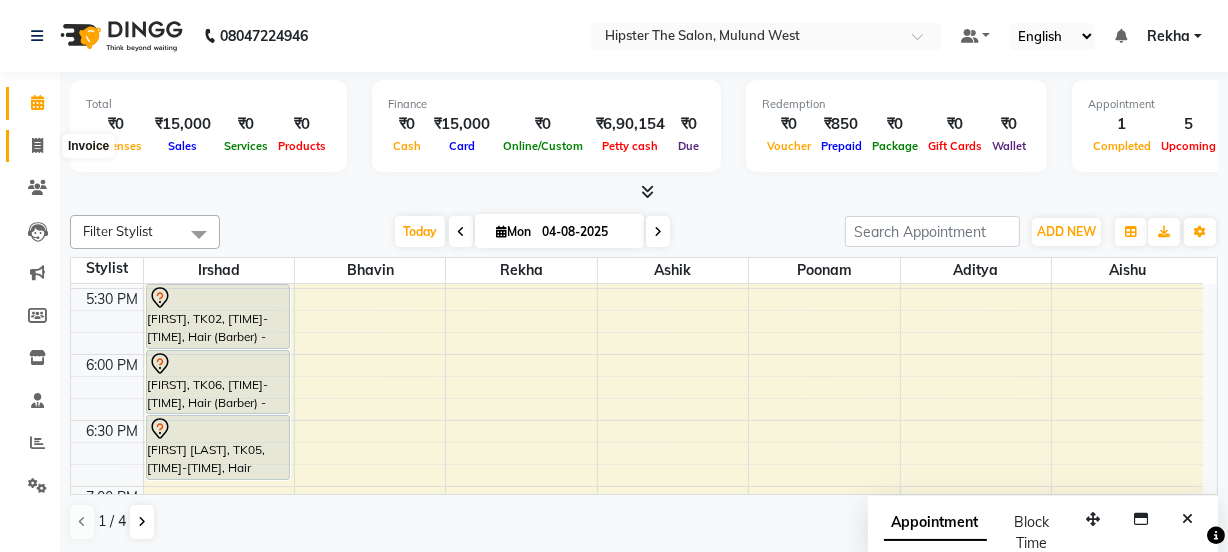 click 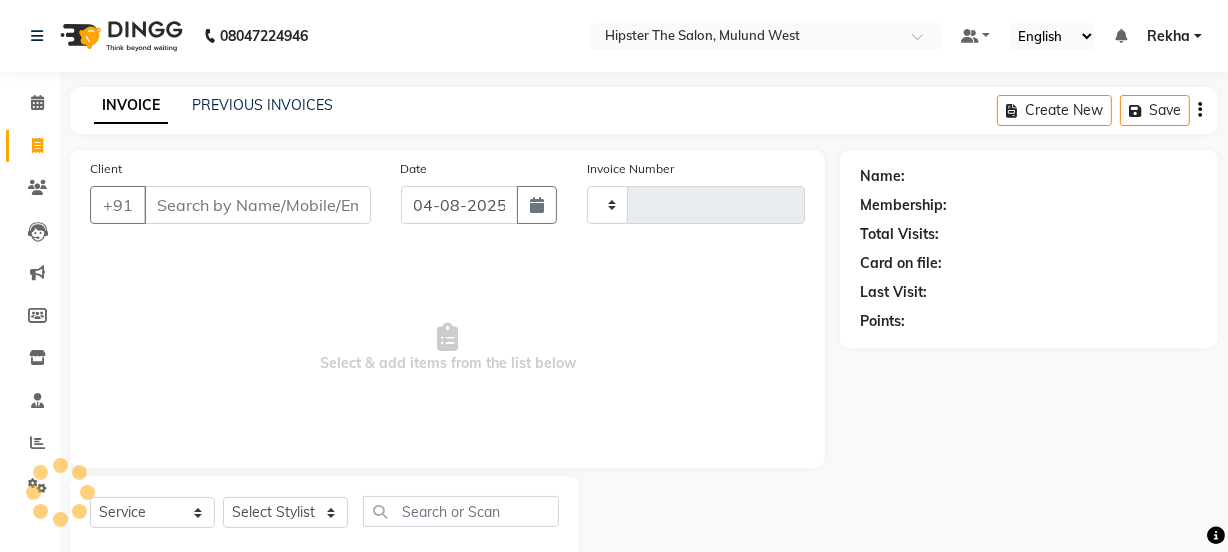 type on "2163" 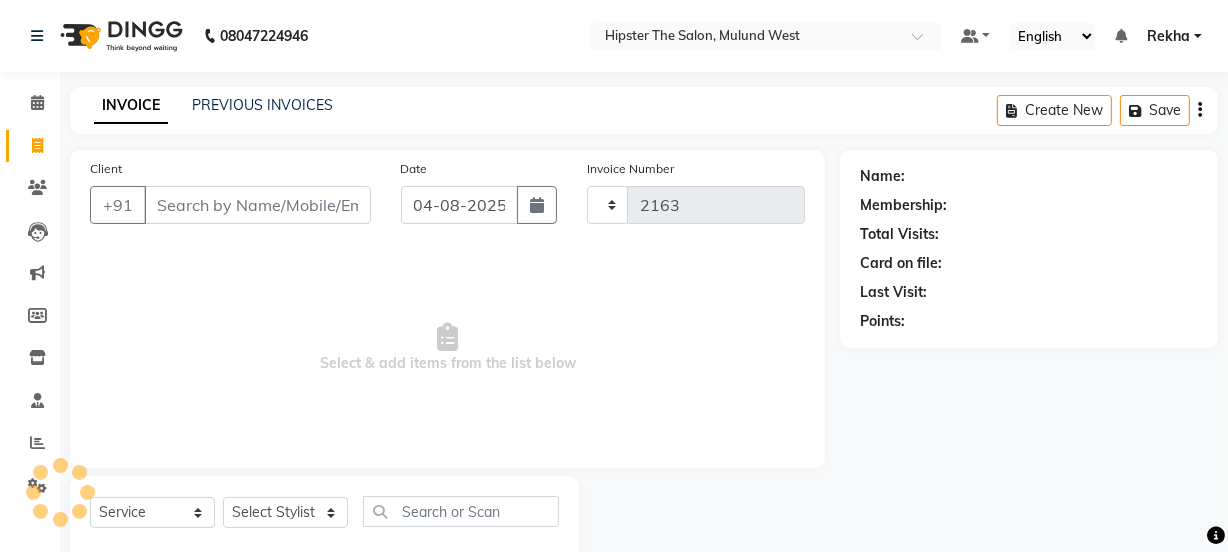 select on "5125" 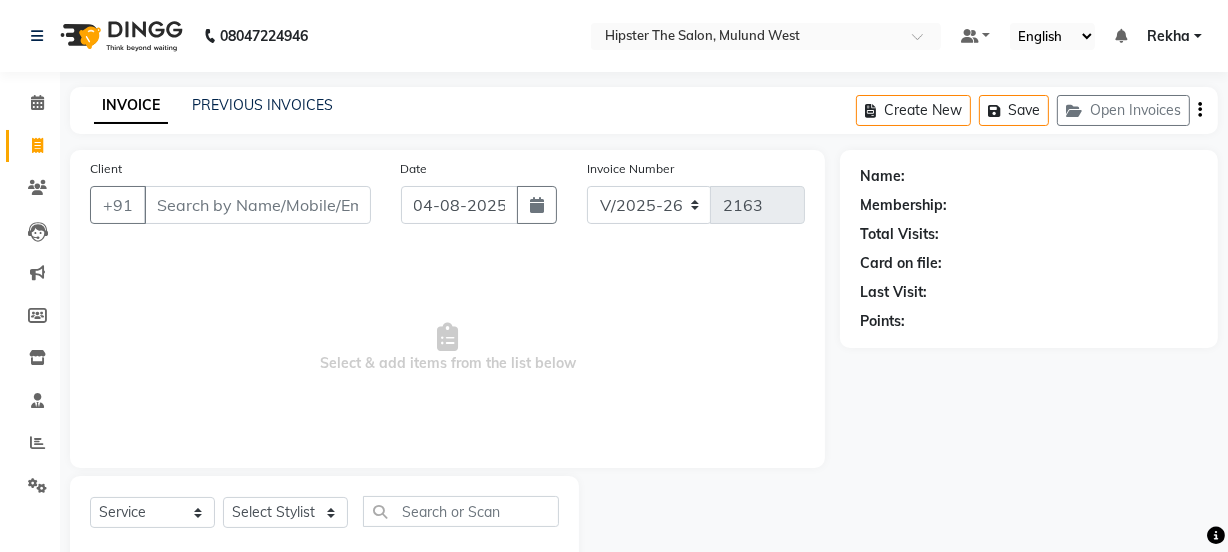 click on "Client" at bounding box center [257, 205] 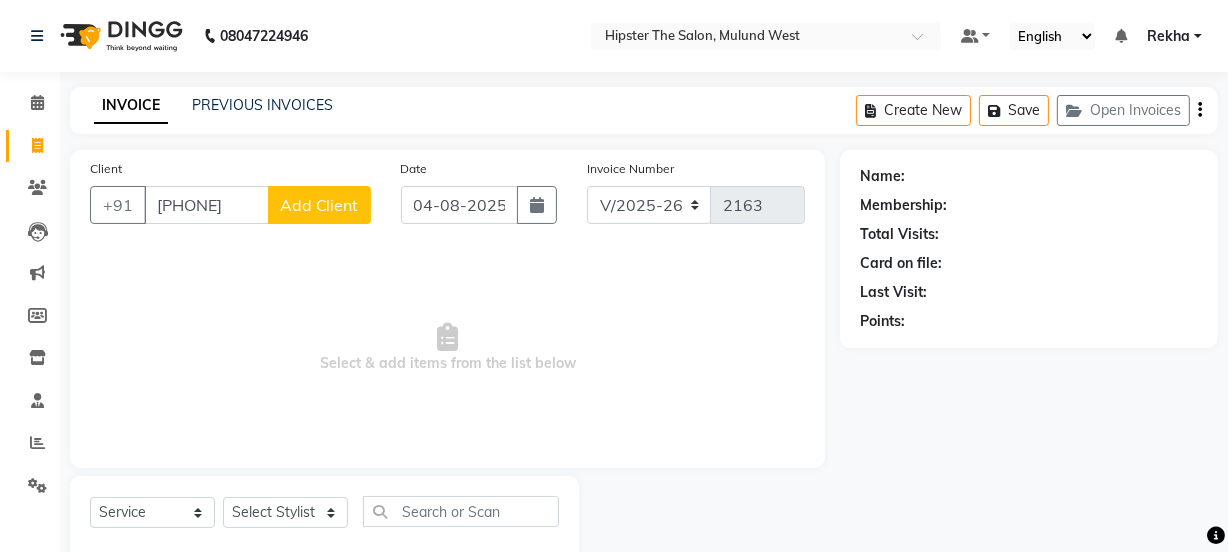 type on "[PHONE]" 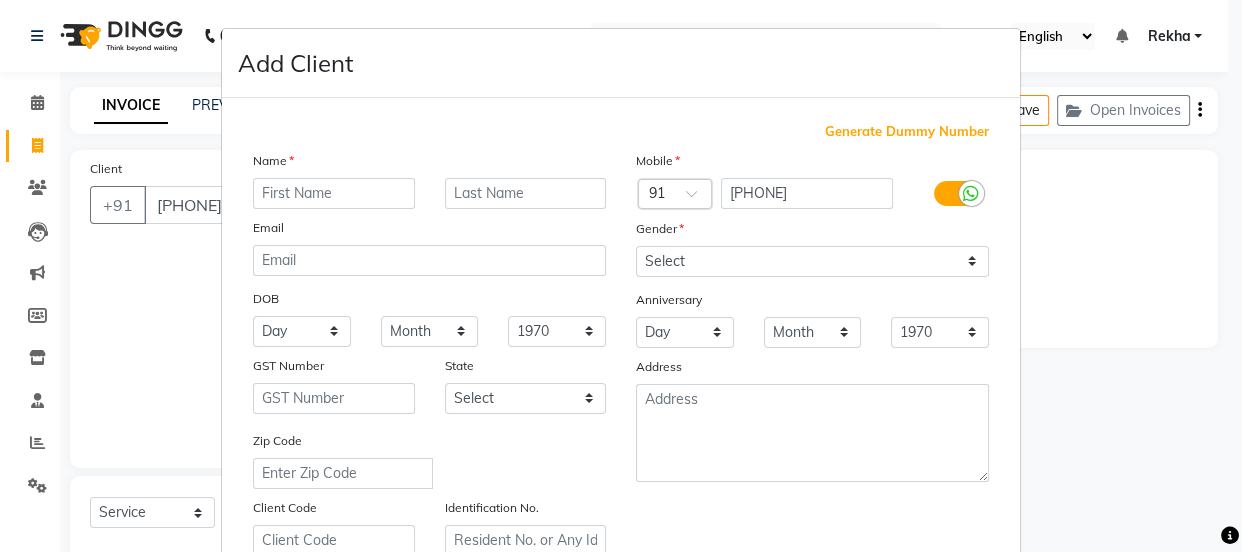 click at bounding box center (334, 193) 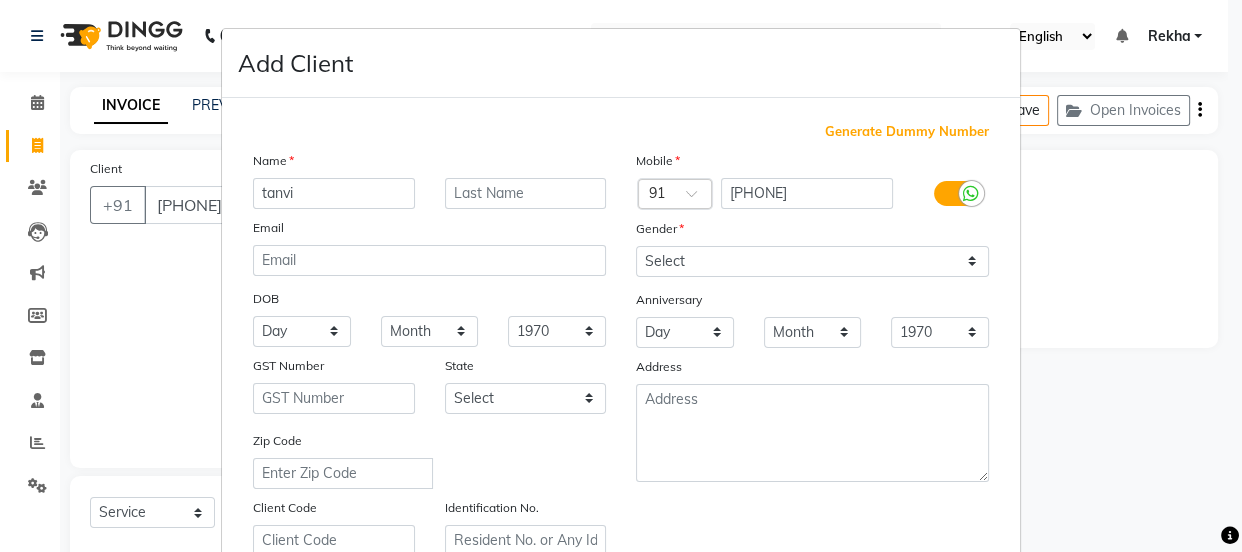 type on "tanvi" 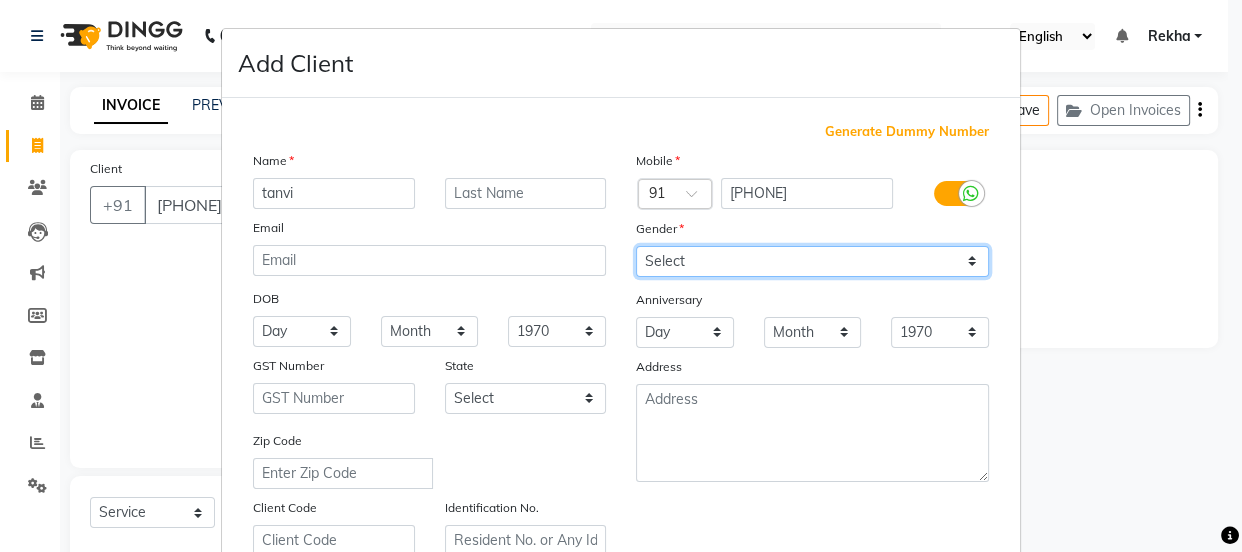 click on "Select Male Female Other Prefer Not To Say" at bounding box center [812, 261] 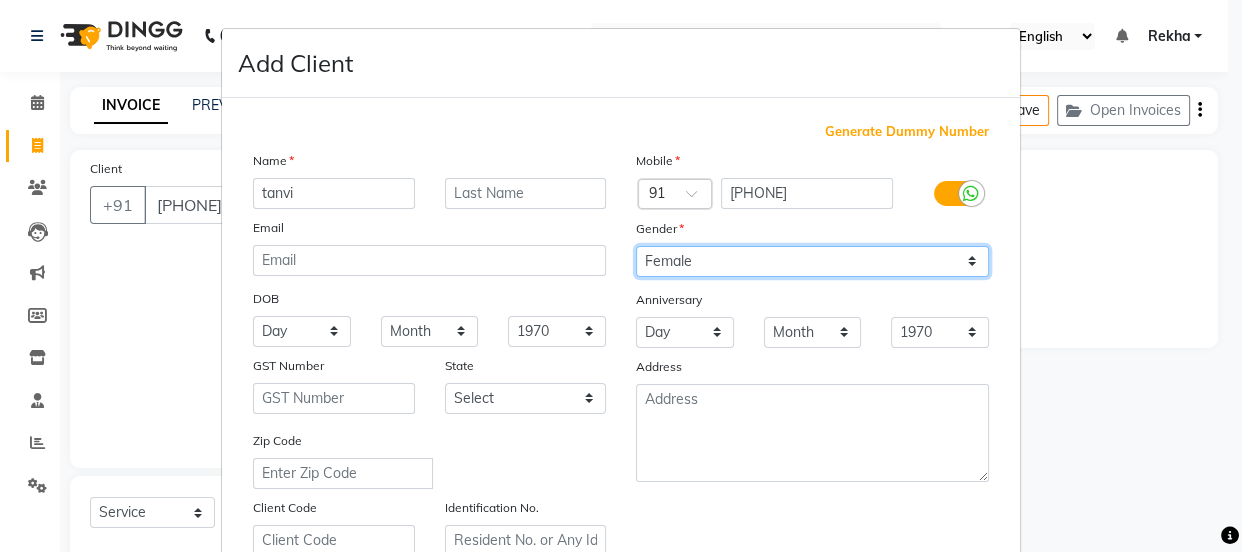 click on "Select Male Female Other Prefer Not To Say" at bounding box center (812, 261) 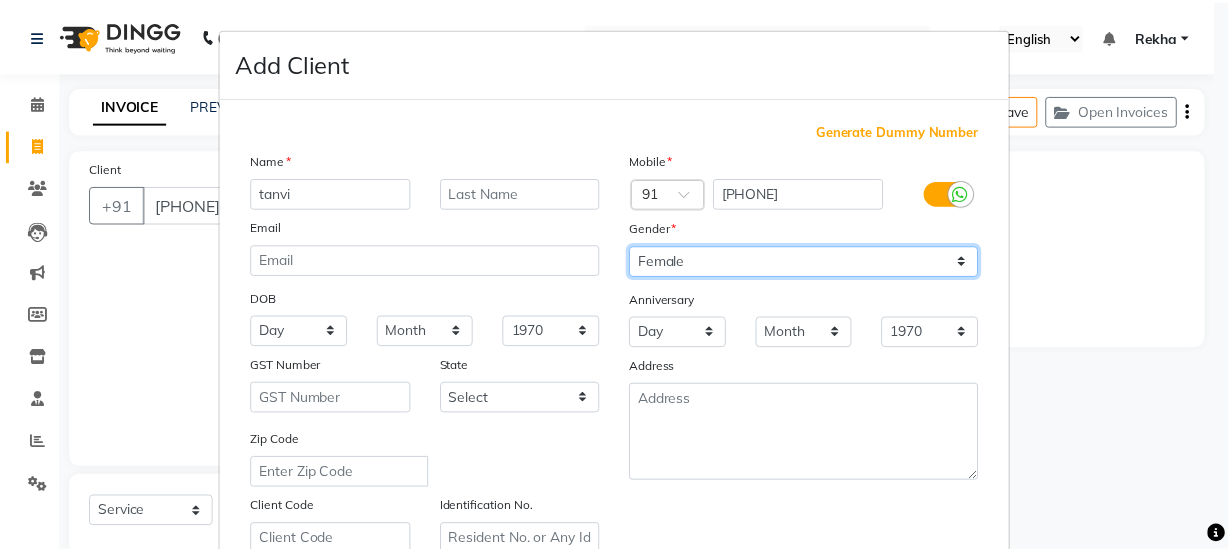 scroll, scrollTop: 377, scrollLeft: 0, axis: vertical 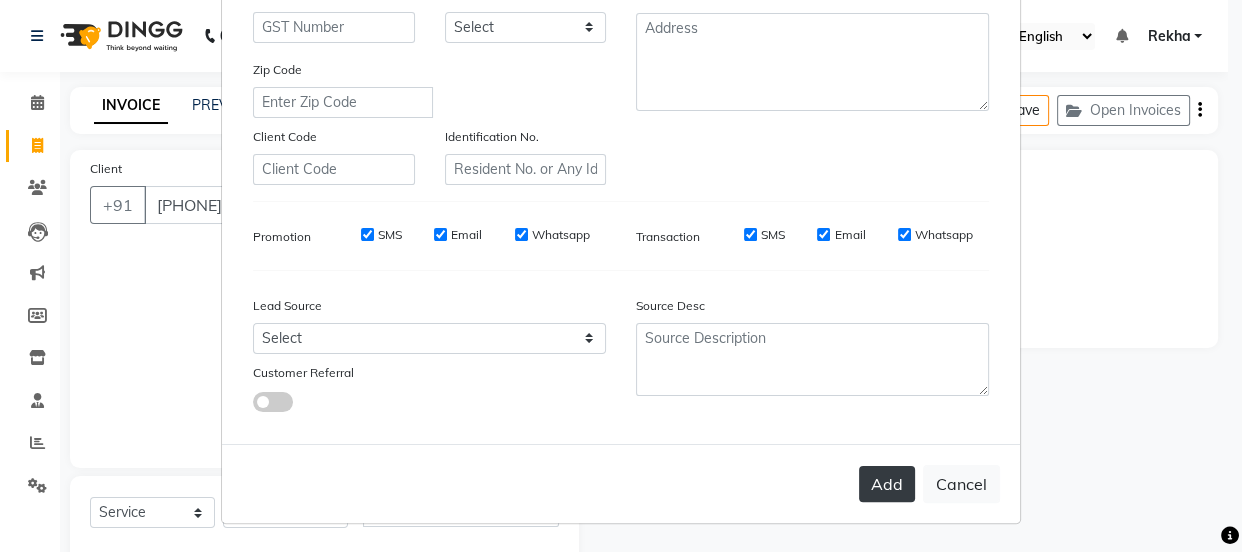 click on "Add" at bounding box center [887, 484] 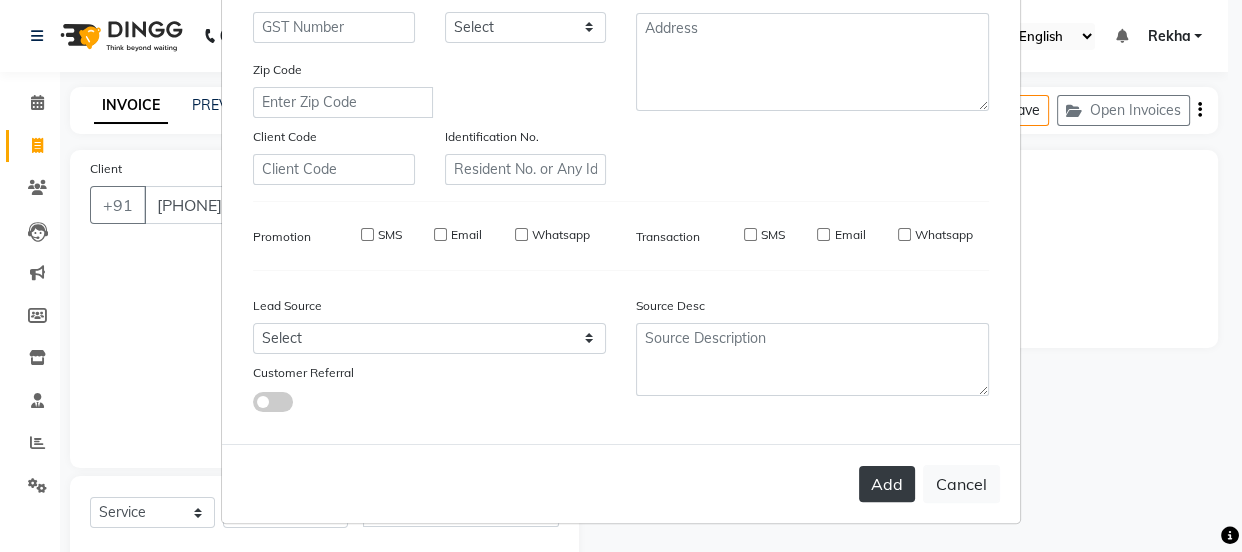type 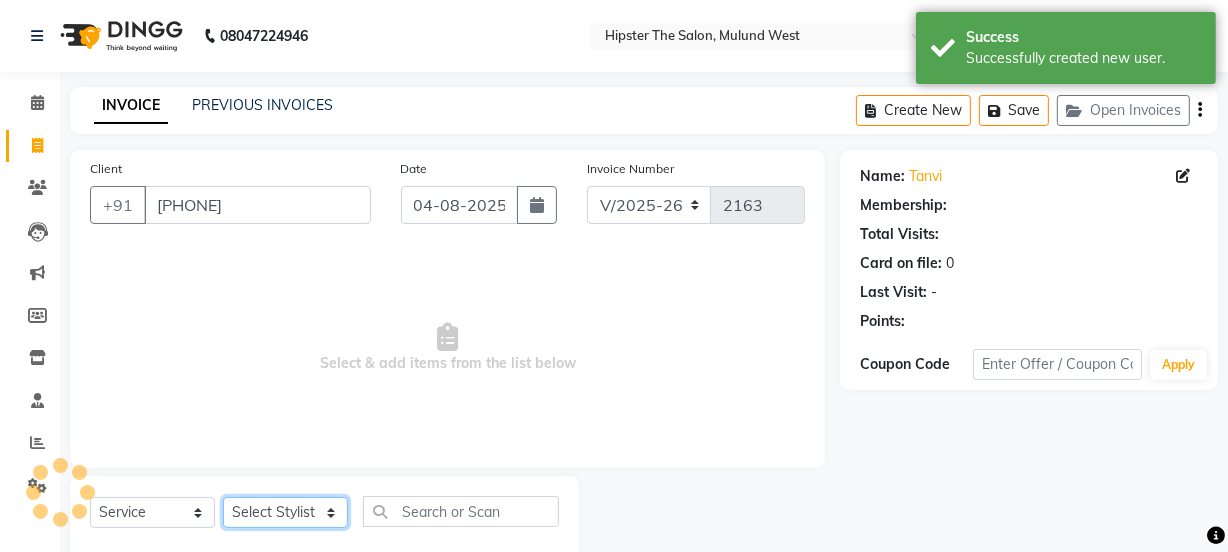 click on "Select Stylist Aditya aishu Akansha Altaf Anil Anup Ashik Bhavin Irshad Lucky meeth minaz  Namrata Neelam poonam Raju Rekha Rijvanna saif salman Saneef sweta  Vaibhav vicky" 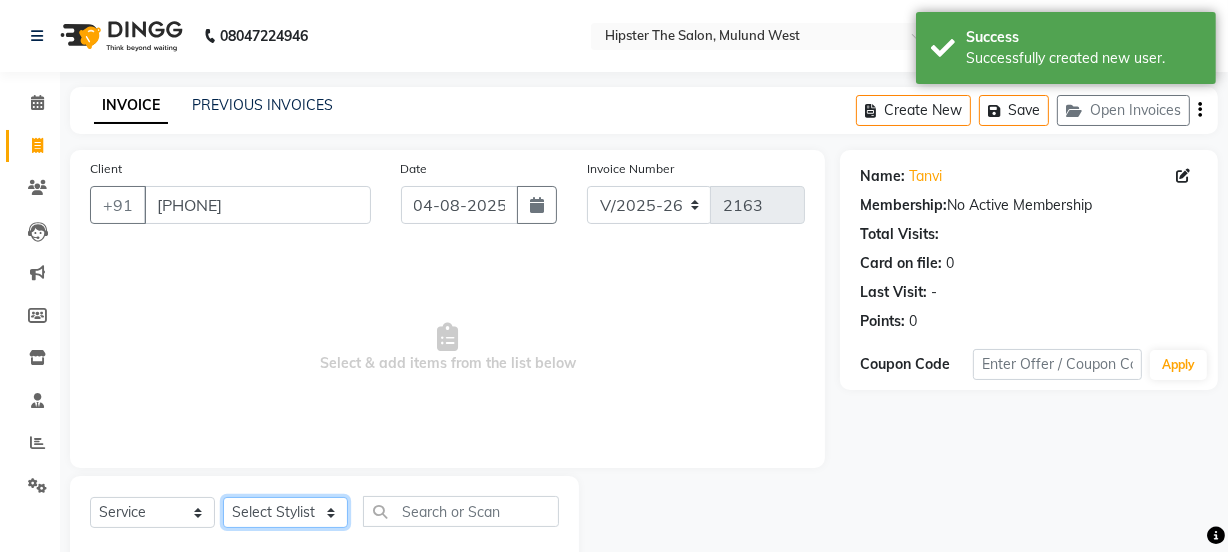 select on "32387" 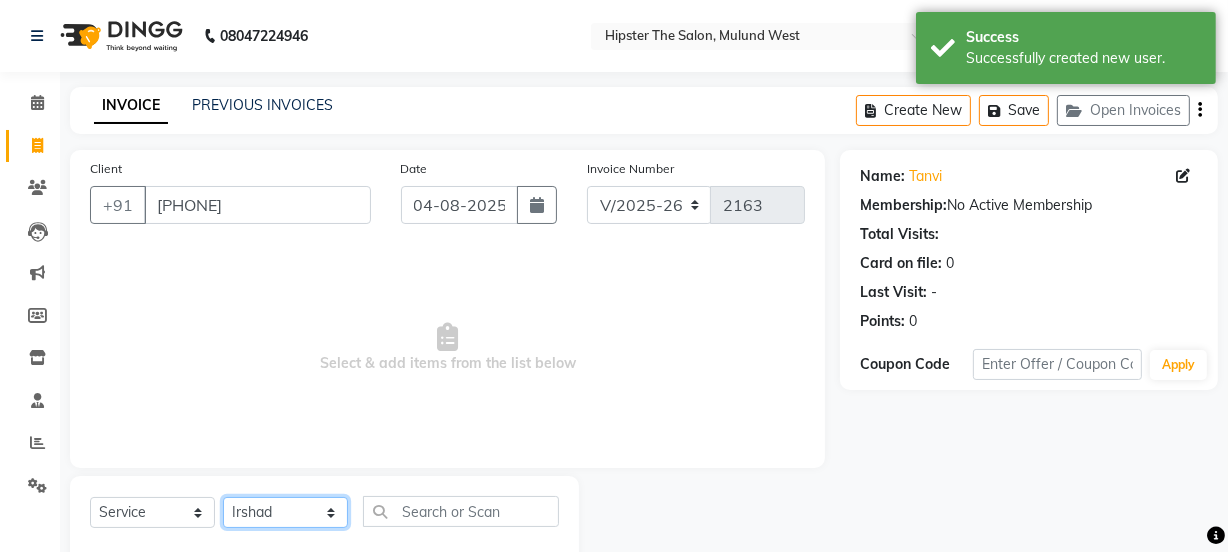 click on "Select Stylist Aditya aishu Akansha Altaf Anil Anup Ashik Bhavin Irshad Lucky meeth minaz  Namrata Neelam poonam Raju Rekha Rijvanna saif salman Saneef sweta  Vaibhav vicky" 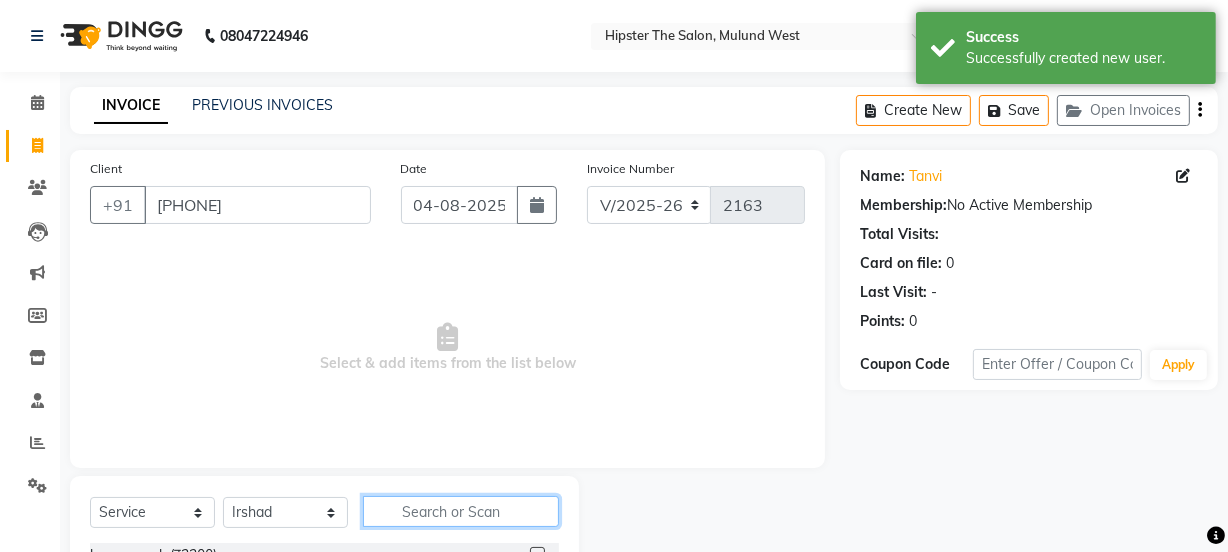 click 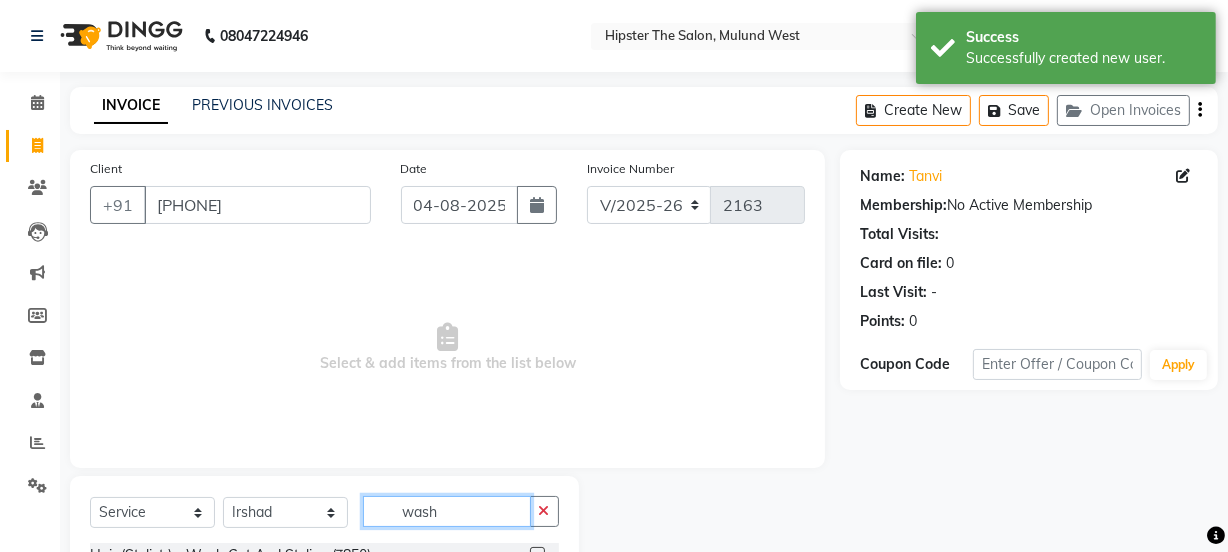scroll, scrollTop: 250, scrollLeft: 0, axis: vertical 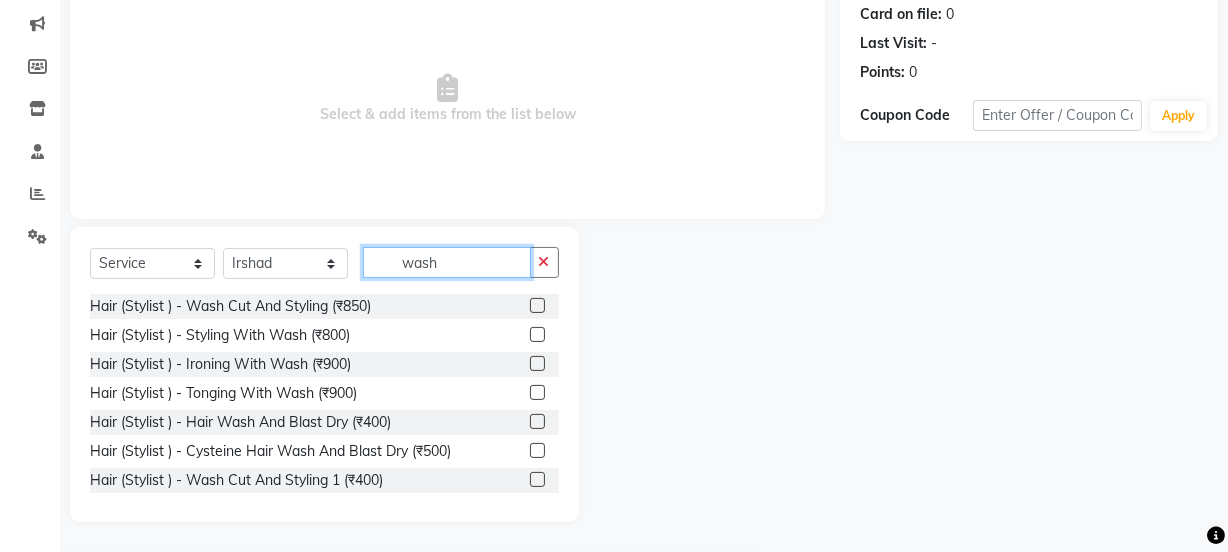 type on "wash" 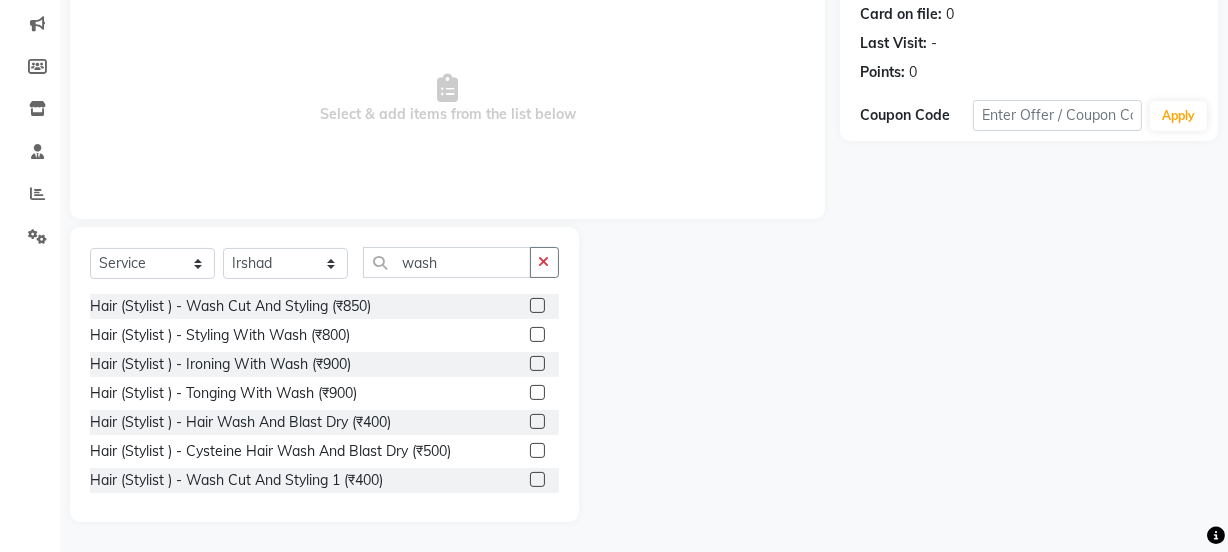 click 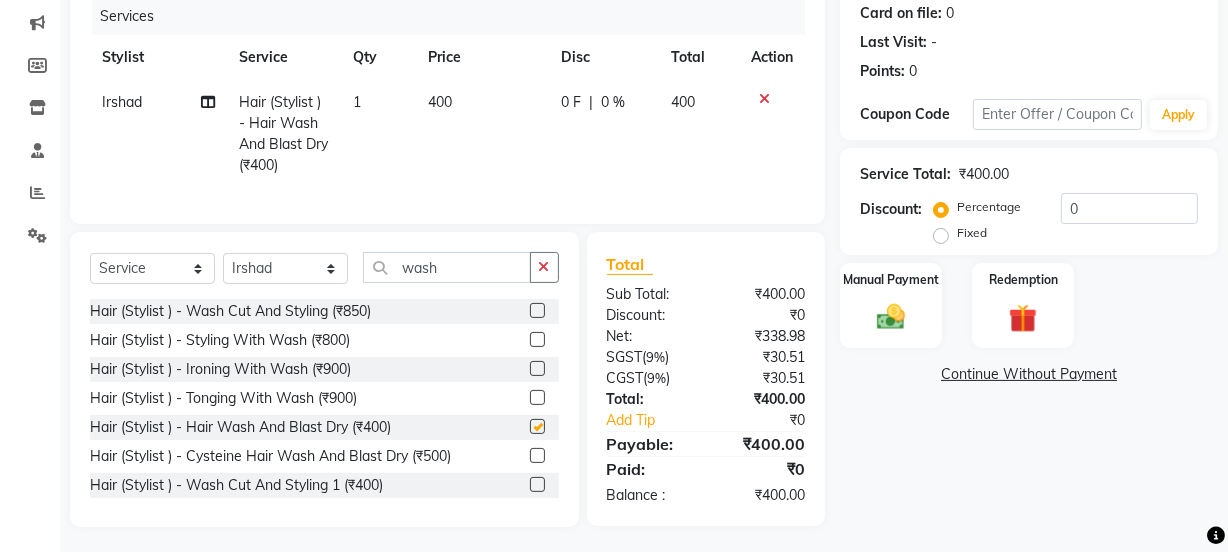 checkbox on "false" 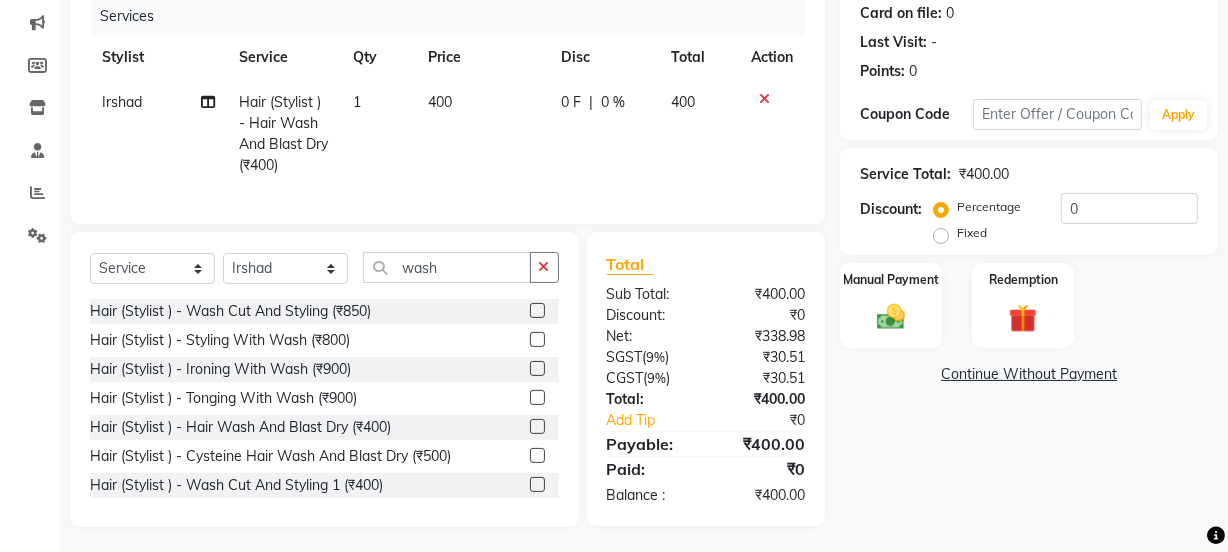 click on "400" 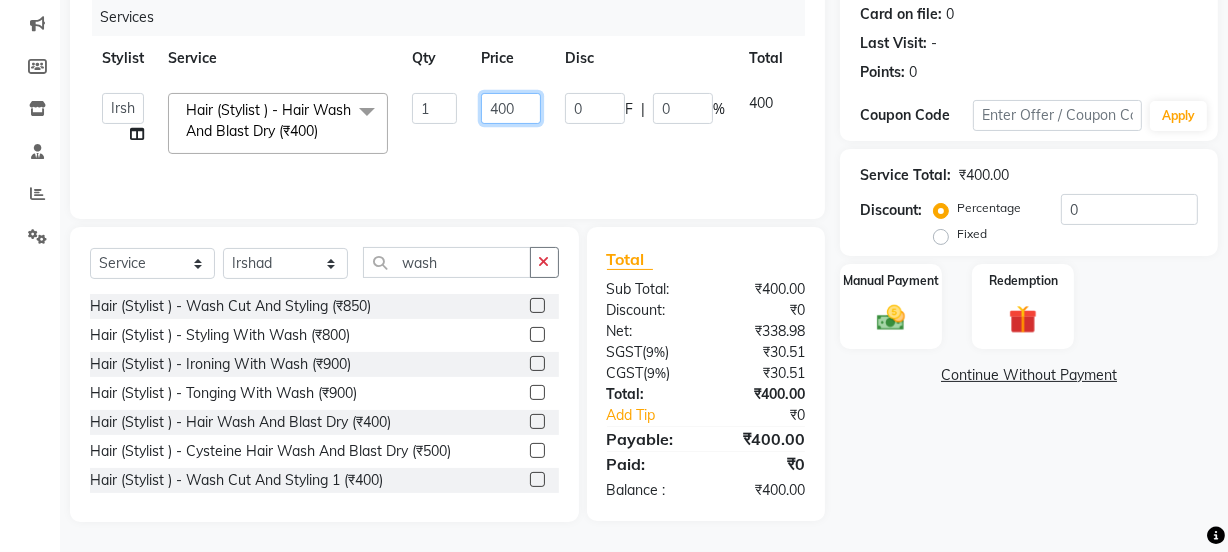 click on "400" 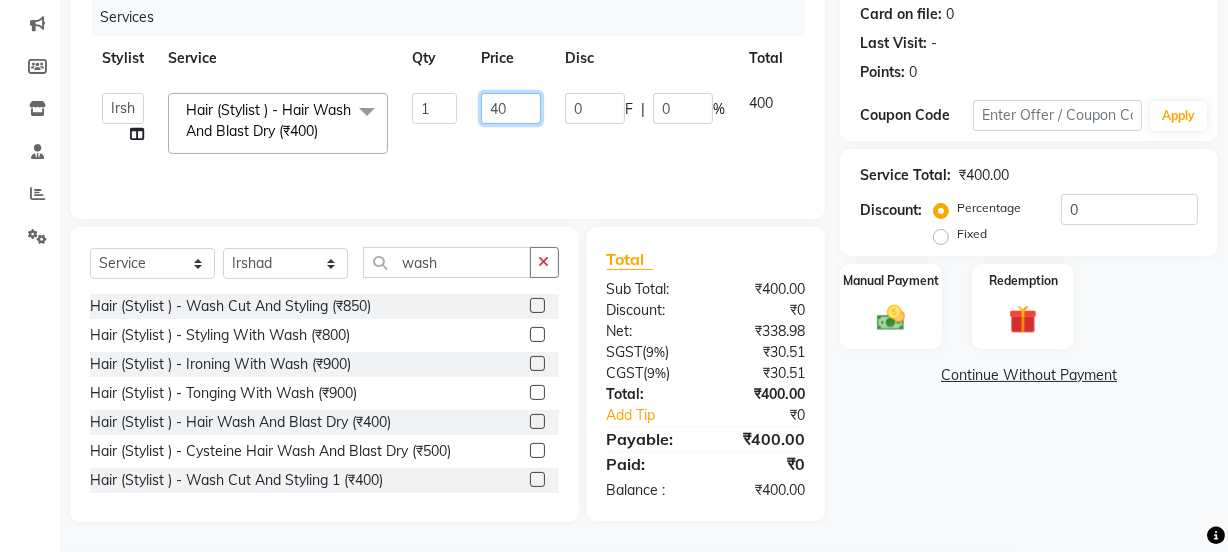 type on "4" 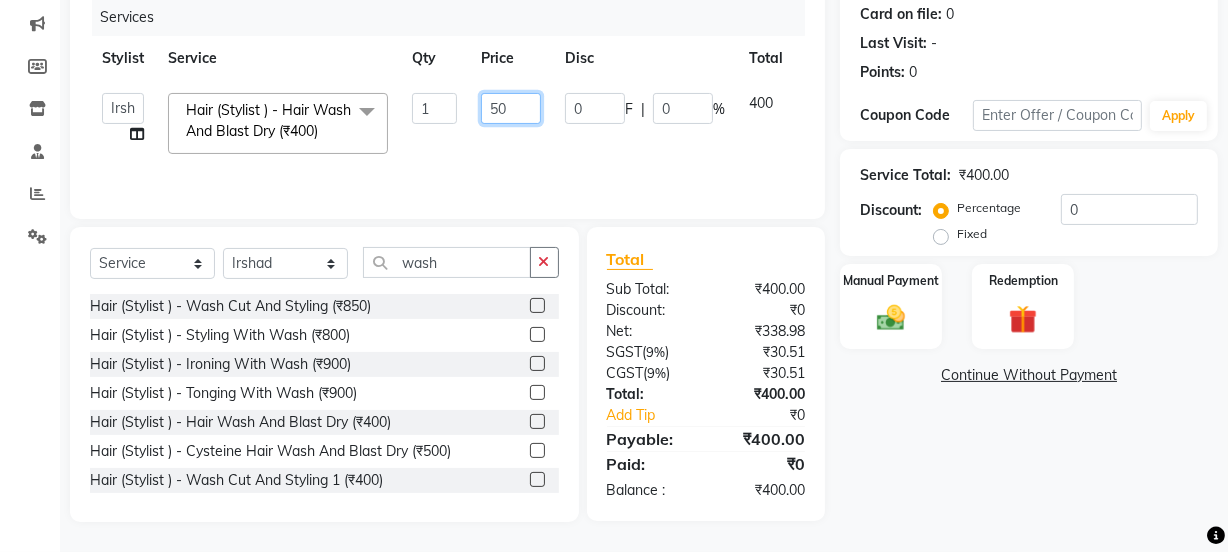 type on "500" 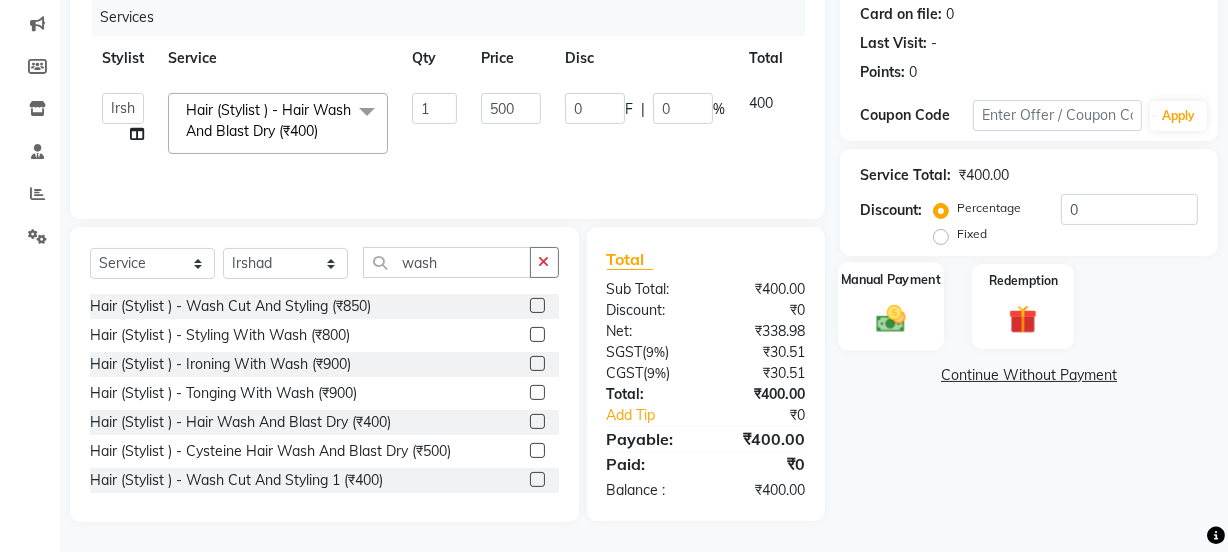 click 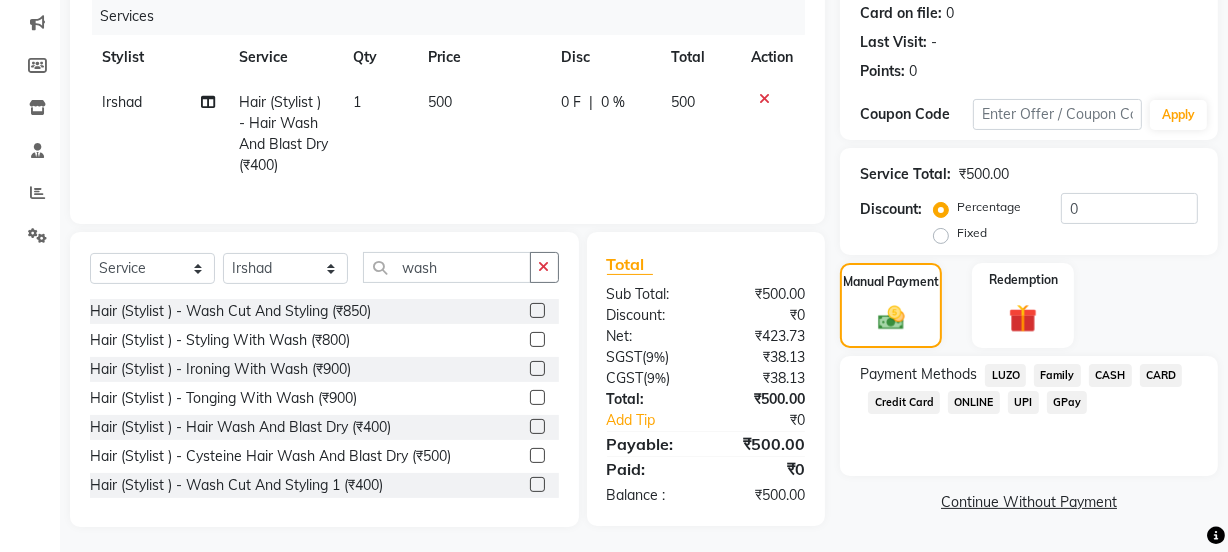 click on "CASH" 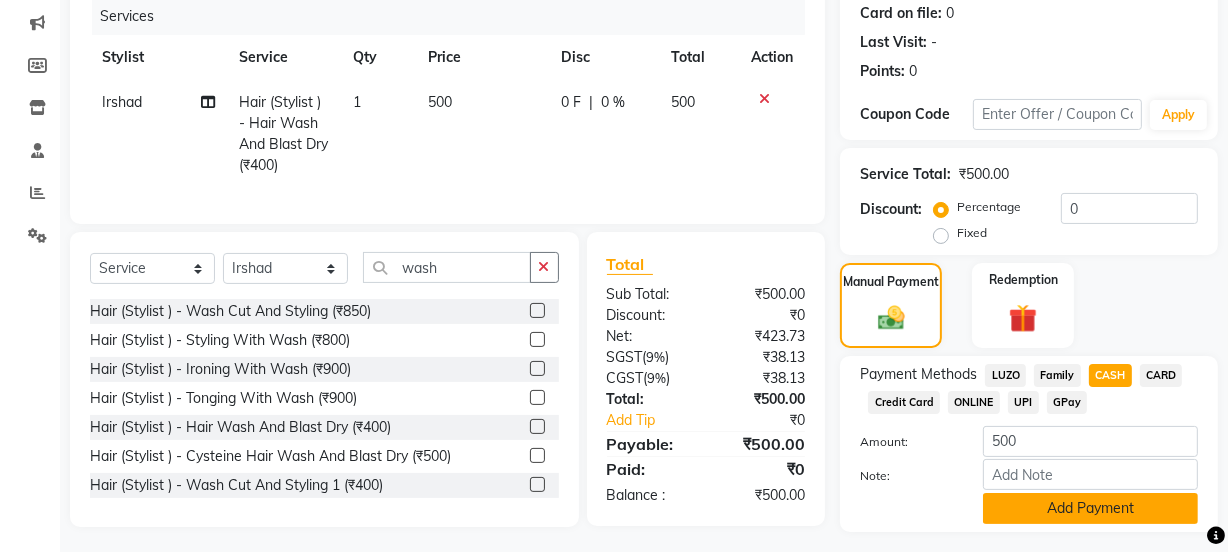 click on "Add Payment" 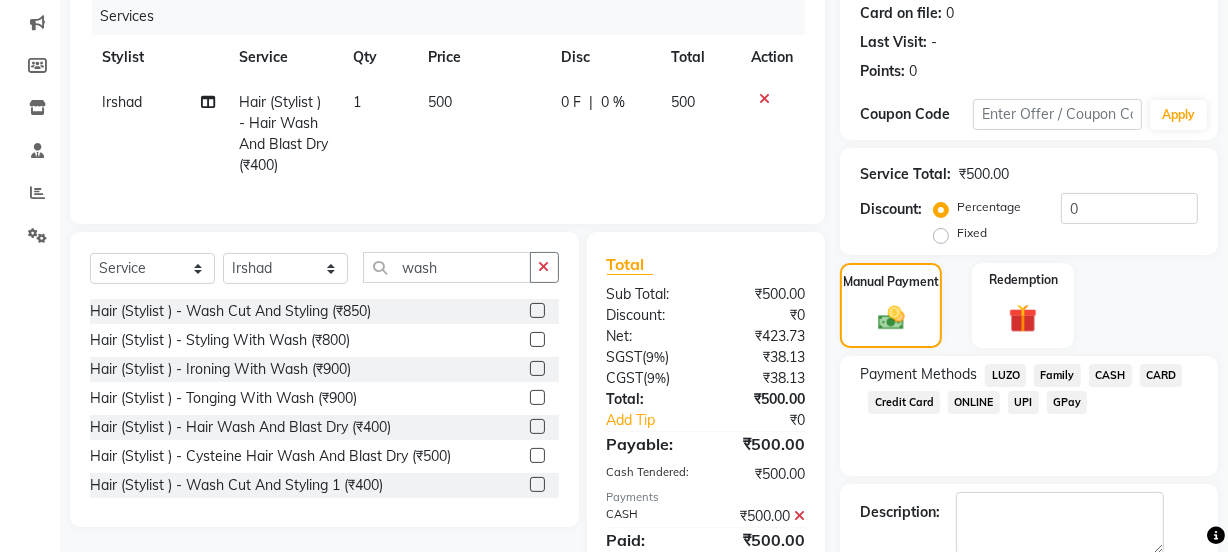 scroll, scrollTop: 357, scrollLeft: 0, axis: vertical 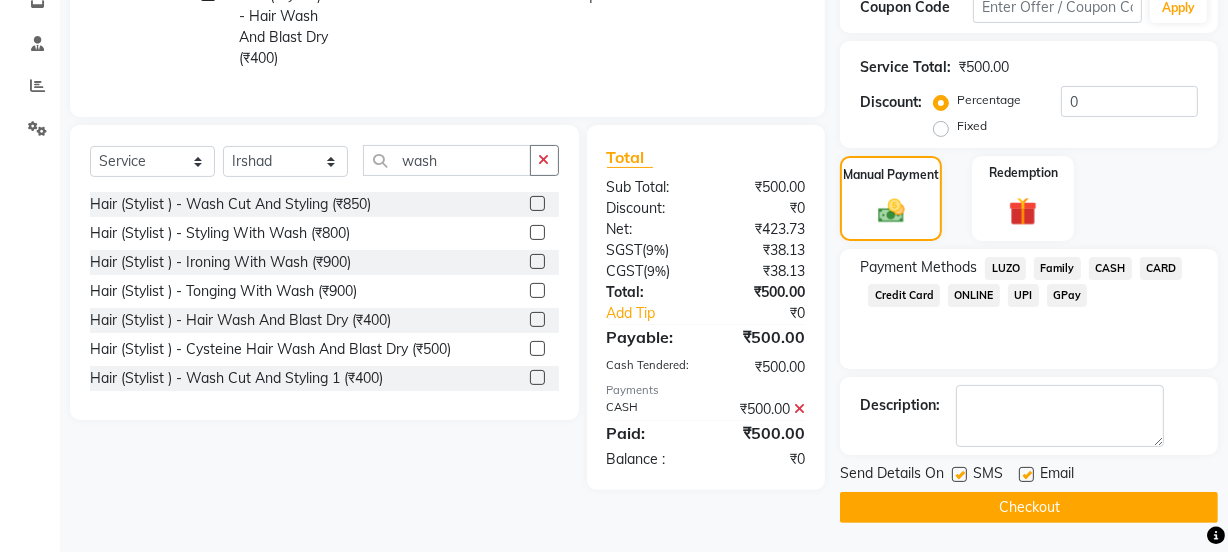 click on "Checkout" 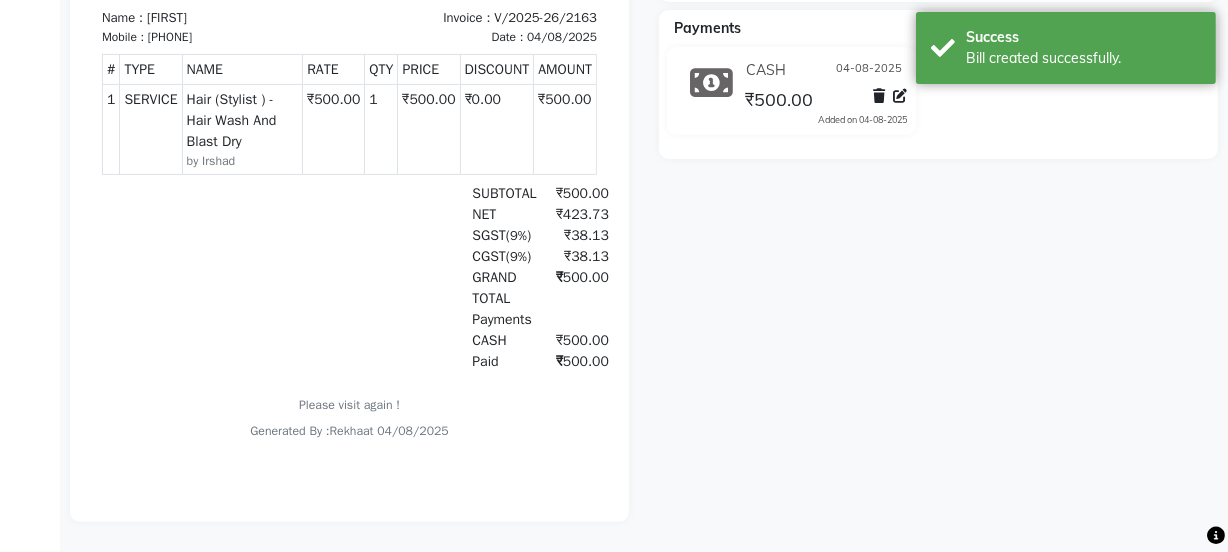 scroll, scrollTop: 0, scrollLeft: 0, axis: both 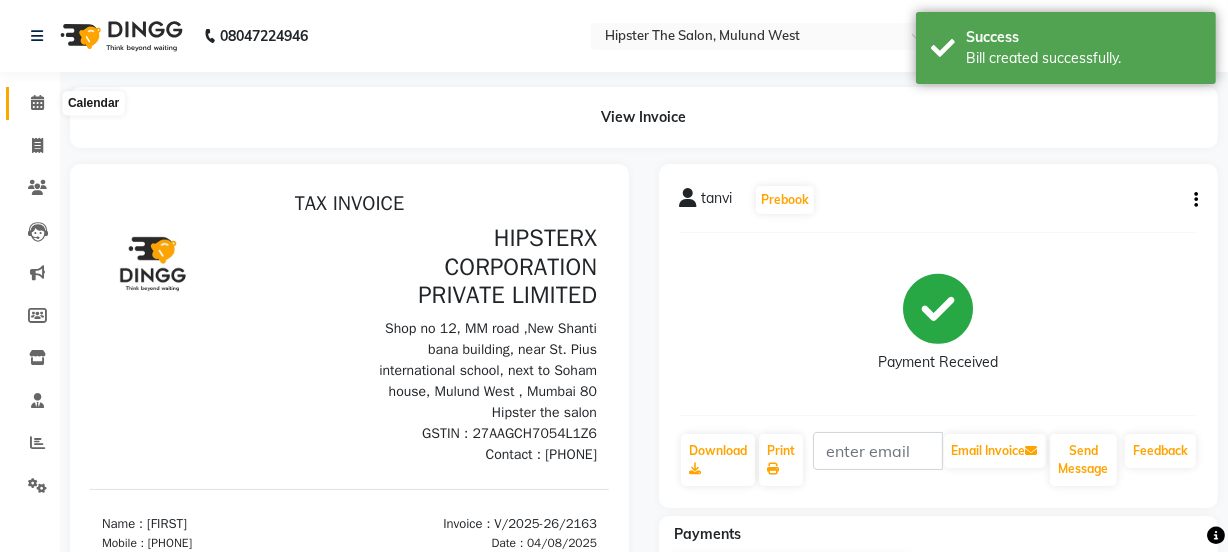 click 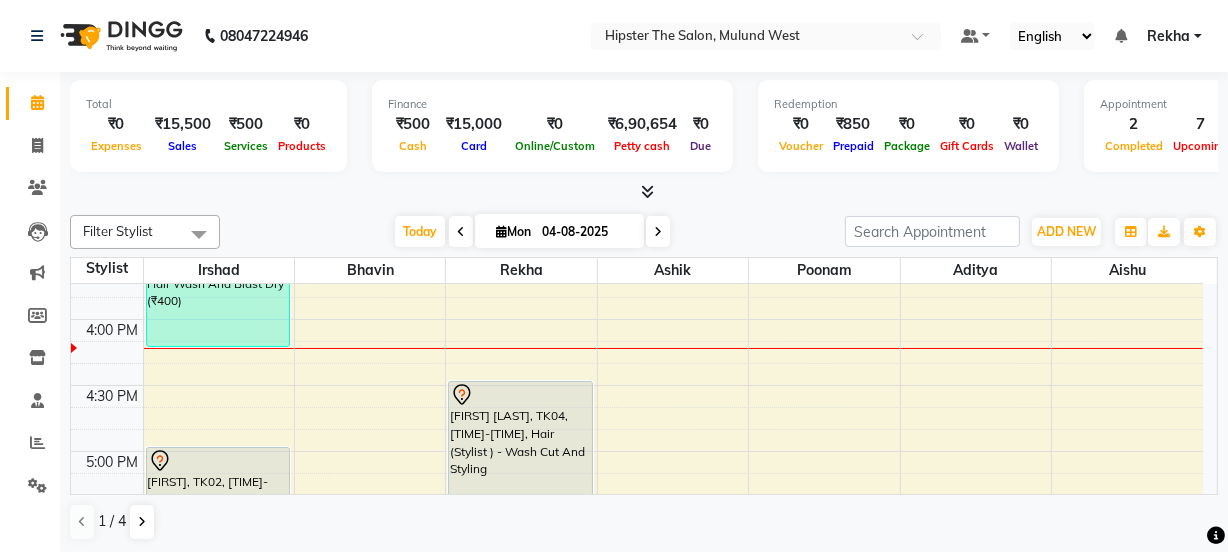 scroll, scrollTop: 933, scrollLeft: 0, axis: vertical 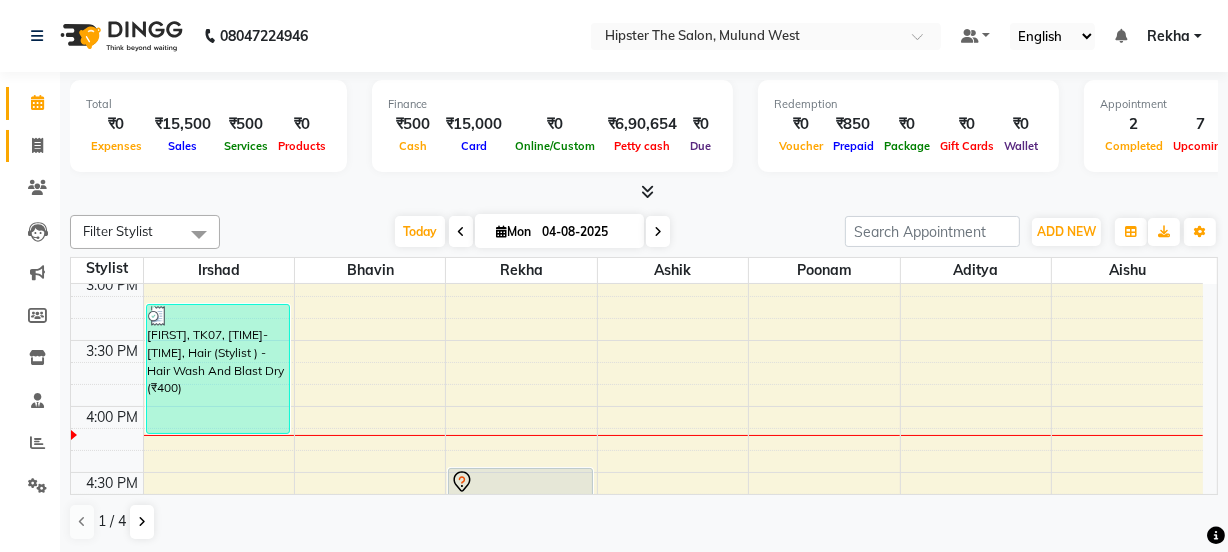 click on "Invoice" 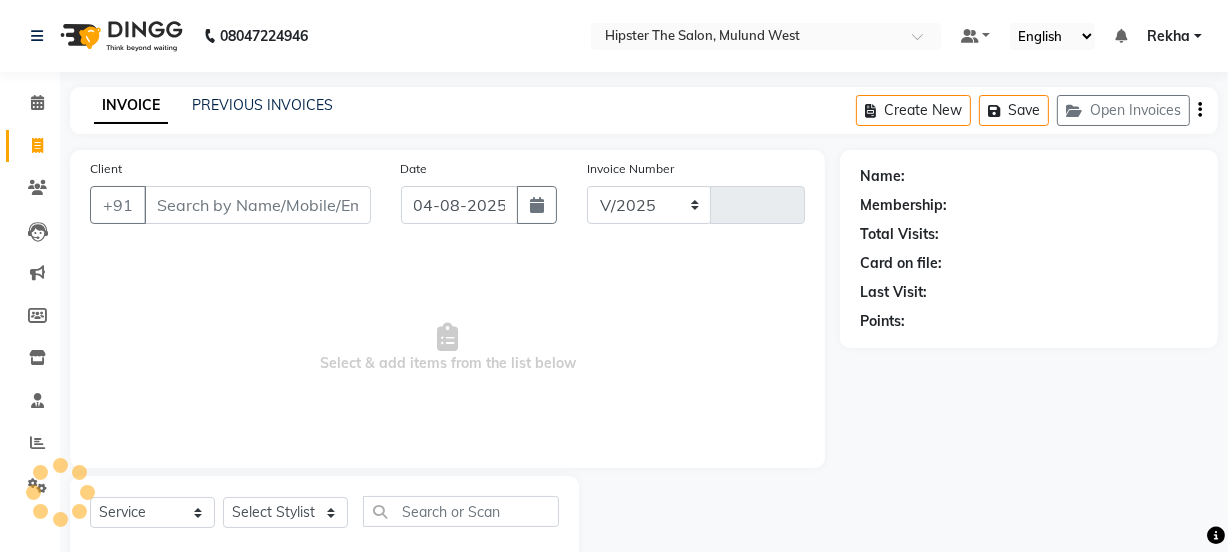 select on "5125" 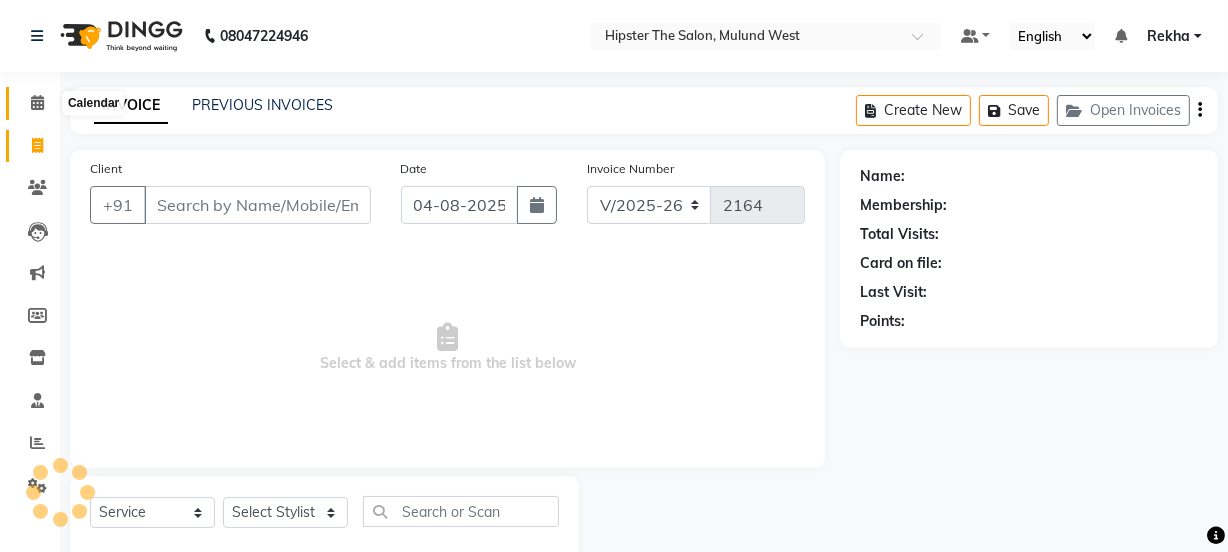 click 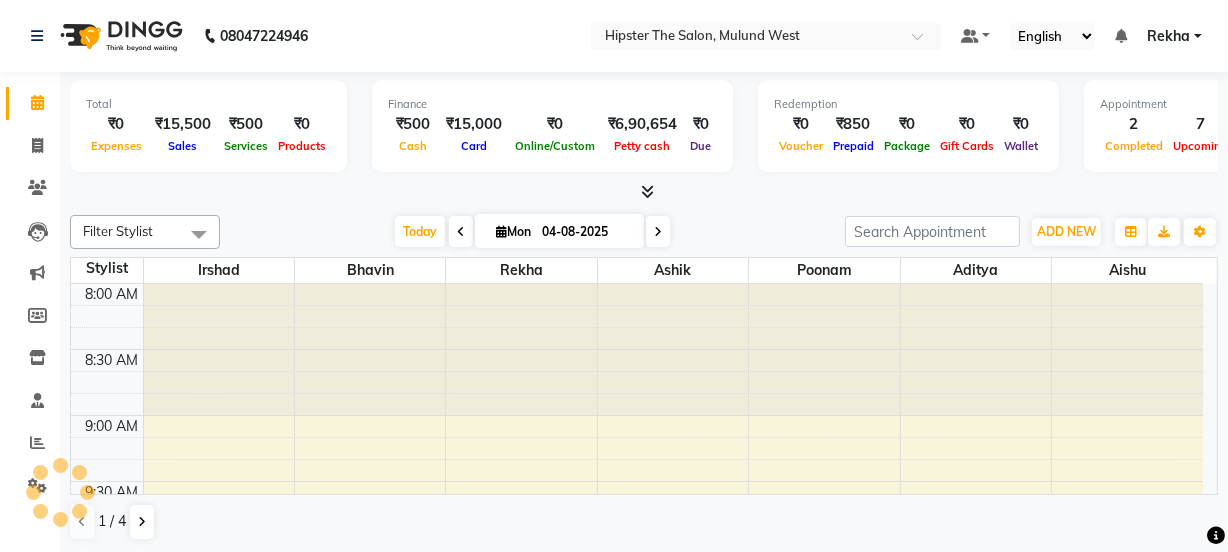 scroll, scrollTop: 0, scrollLeft: 0, axis: both 